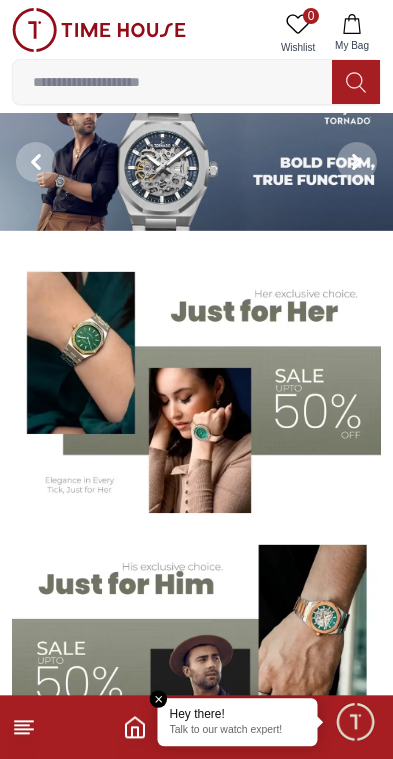 scroll, scrollTop: 20, scrollLeft: 0, axis: vertical 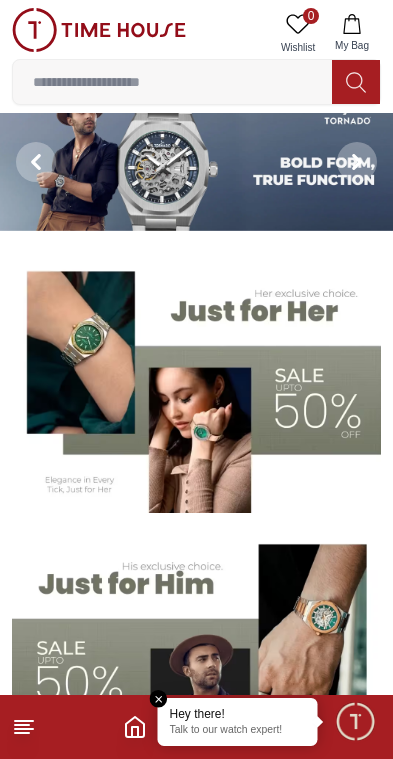 click at bounding box center [196, 384] 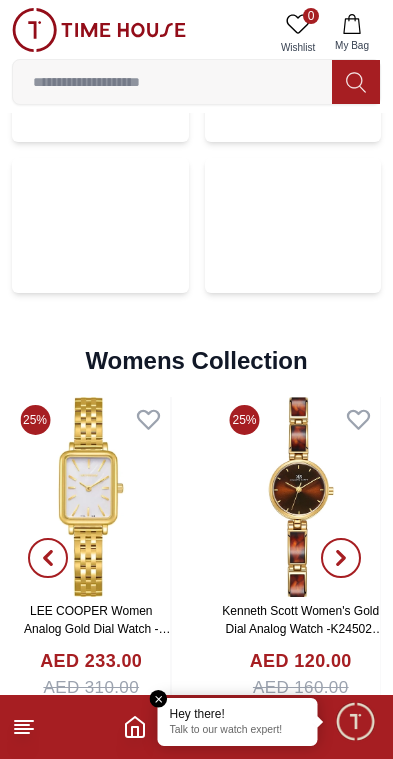 scroll, scrollTop: 4522, scrollLeft: 0, axis: vertical 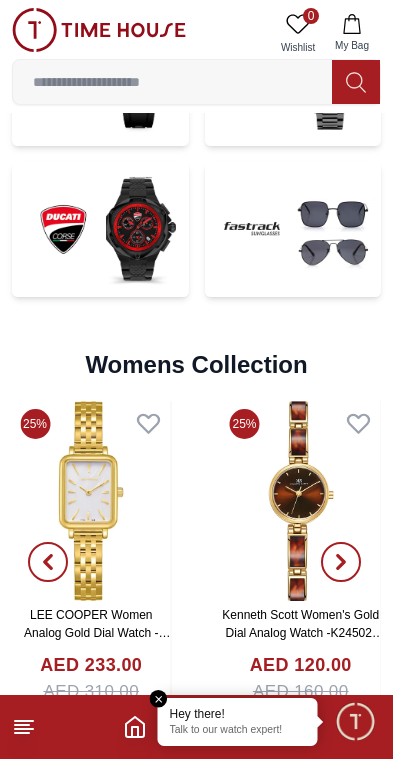 click at bounding box center [172, 82] 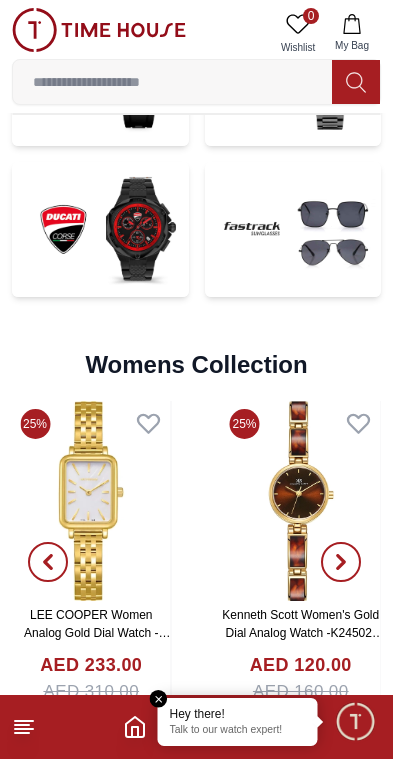 scroll, scrollTop: 4423, scrollLeft: 0, axis: vertical 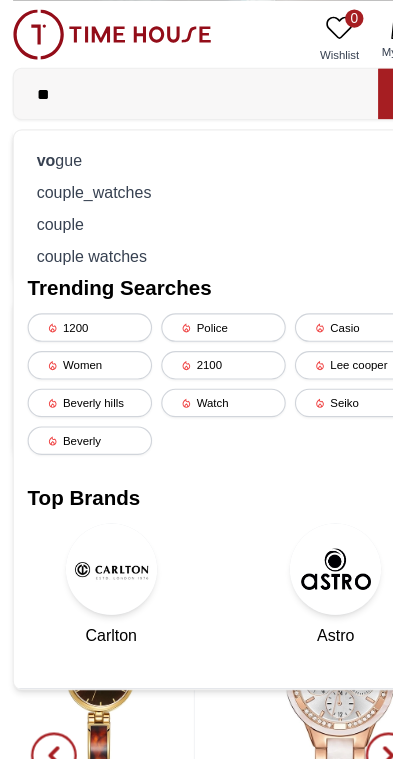 type on "*" 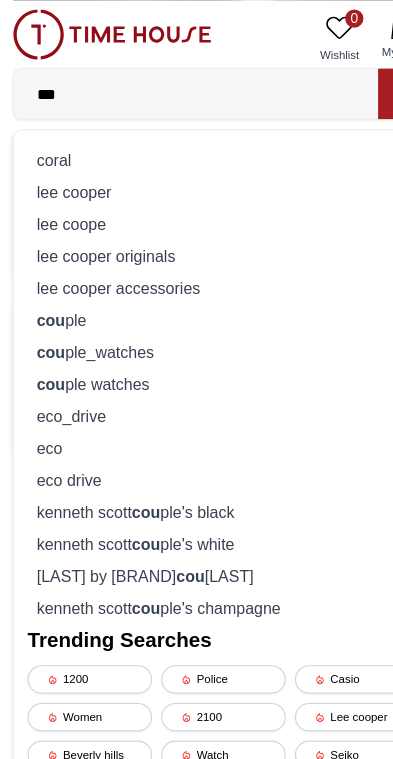 type on "***" 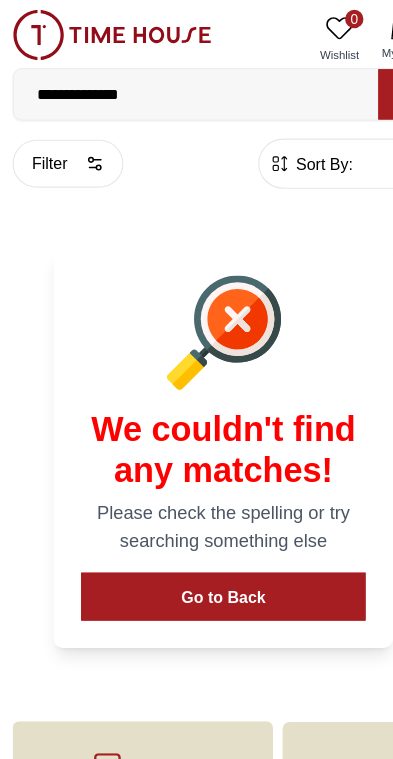 scroll, scrollTop: 0, scrollLeft: 0, axis: both 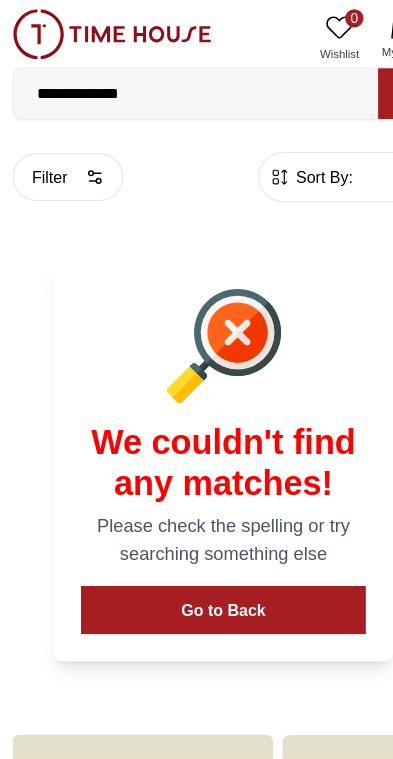 click on "**********" at bounding box center (172, 82) 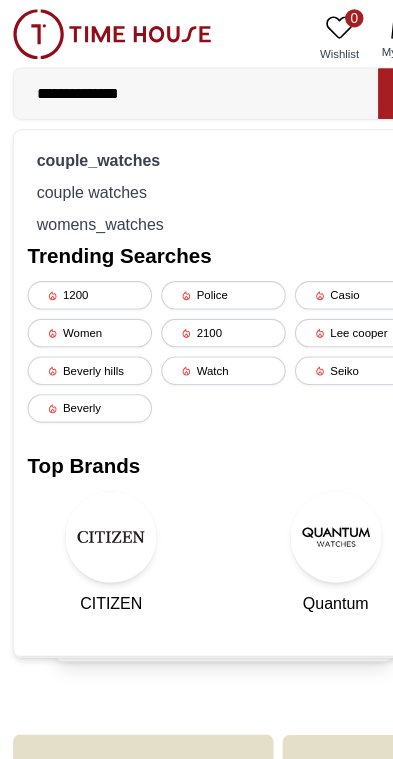 click on "couple watches" at bounding box center (196, 168) 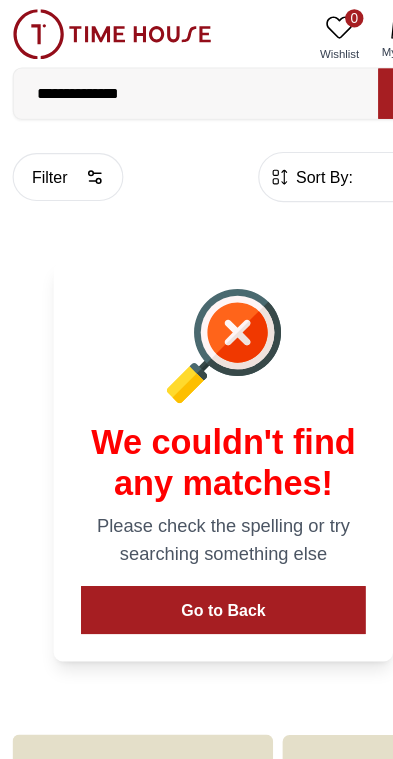 click on "Go to Back" at bounding box center (196, 534) 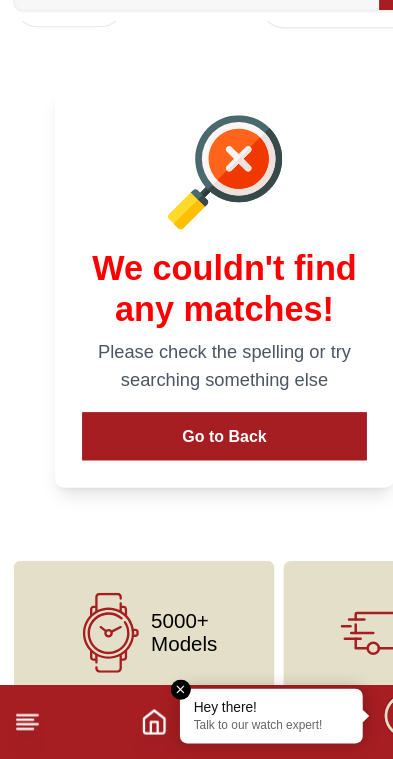scroll, scrollTop: 61, scrollLeft: 0, axis: vertical 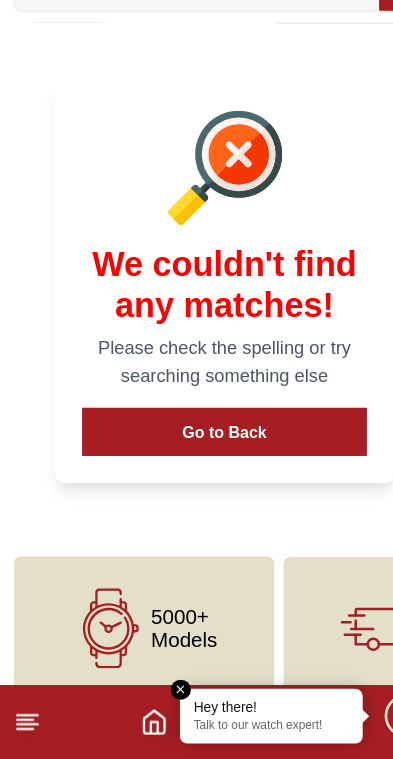 click at bounding box center (159, 699) 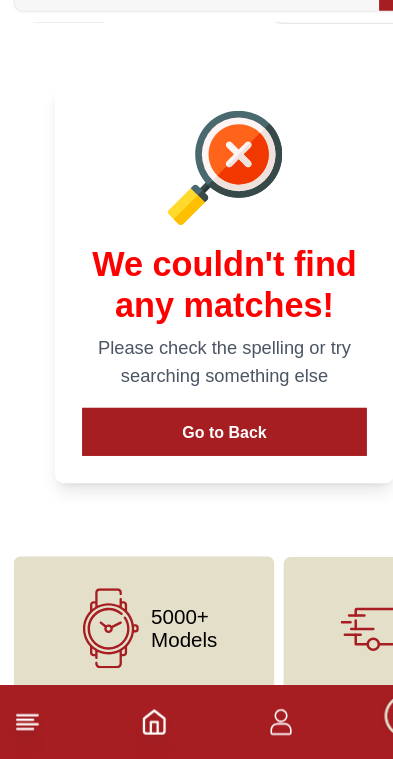 click 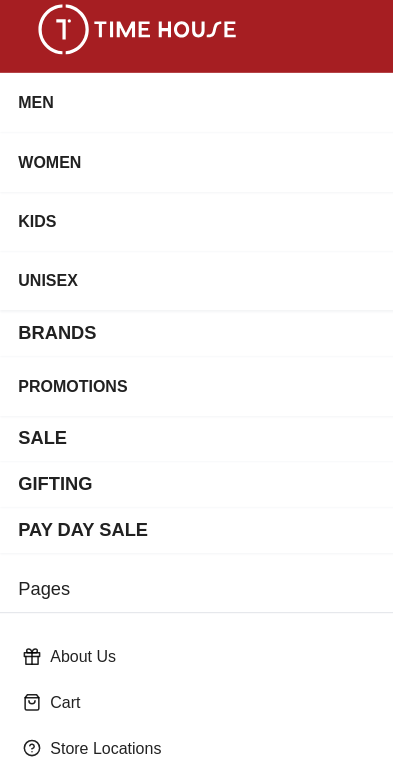 scroll, scrollTop: 0, scrollLeft: 0, axis: both 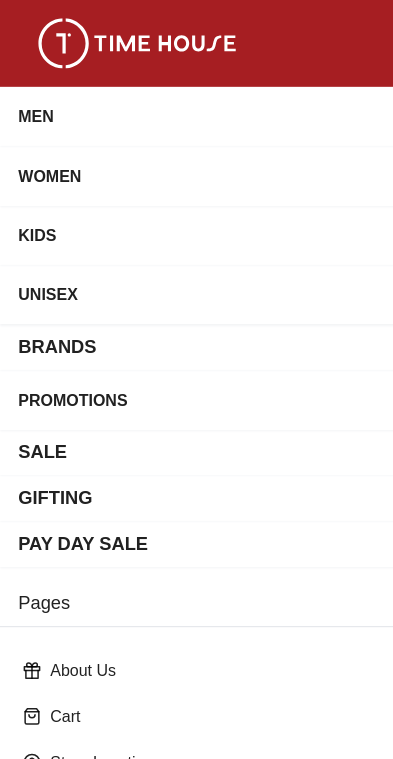 click on "BRANDS" at bounding box center (196, 304) 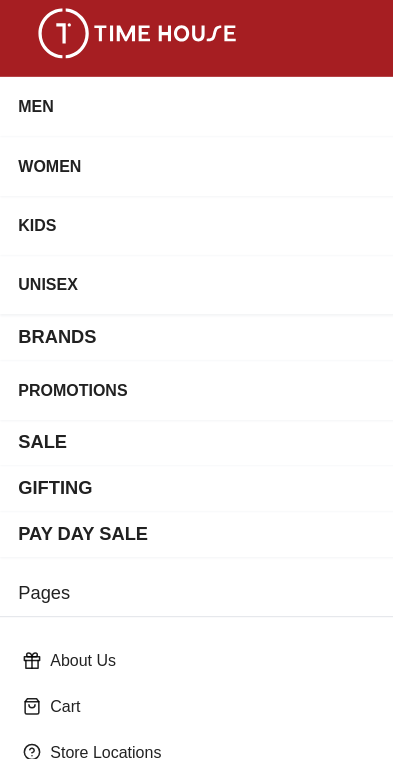 scroll, scrollTop: 5, scrollLeft: 0, axis: vertical 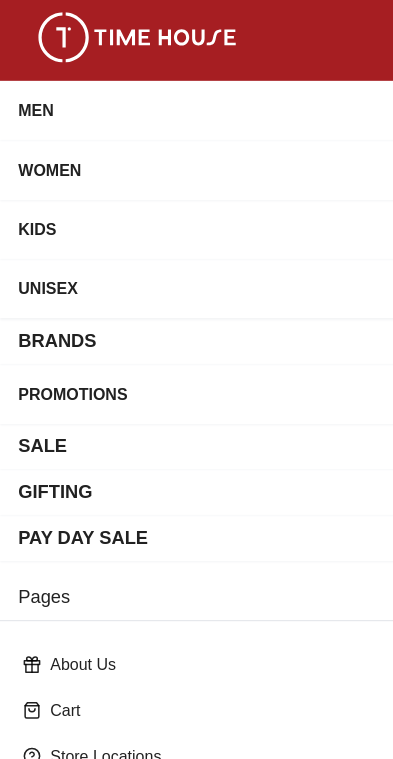 click on "BRANDS" at bounding box center (50, 299) 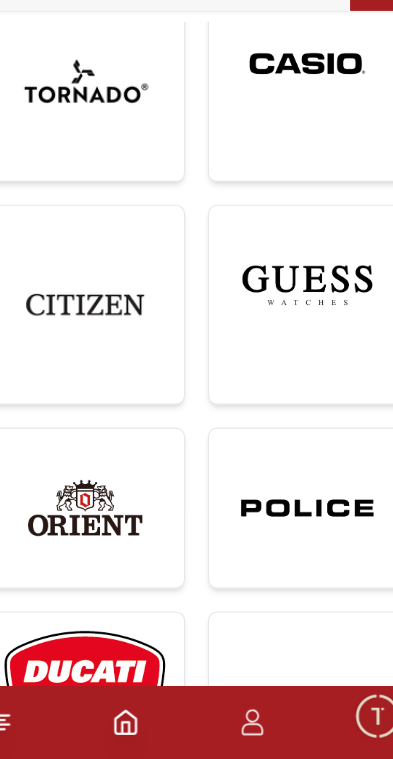 scroll, scrollTop: 990, scrollLeft: 0, axis: vertical 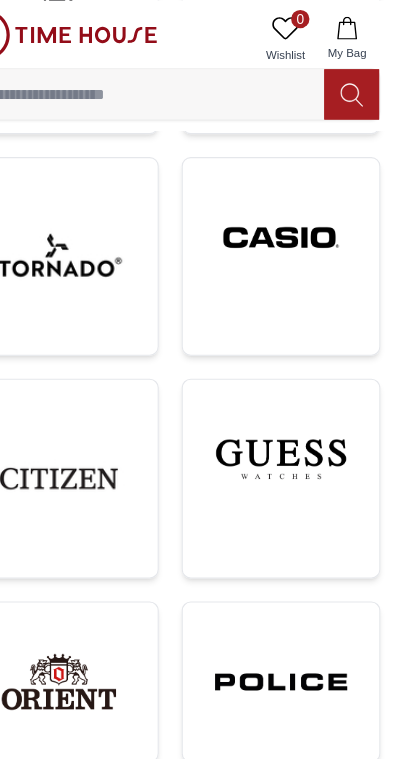 click at bounding box center (294, 401) 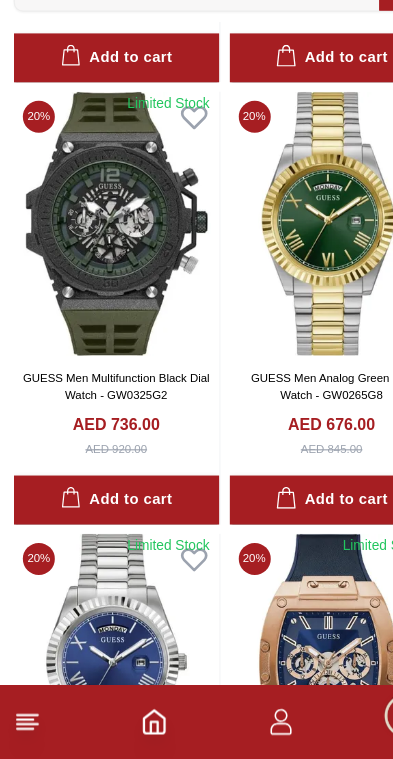 scroll, scrollTop: 1299, scrollLeft: 0, axis: vertical 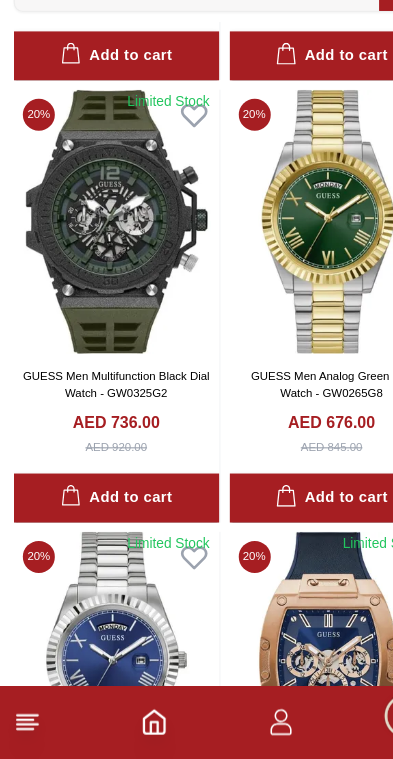 click on "Add to cart" at bounding box center (102, 530) 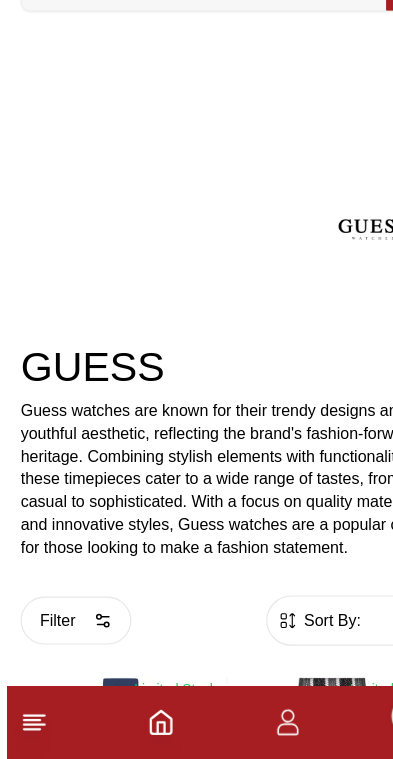 scroll, scrollTop: 12, scrollLeft: 0, axis: vertical 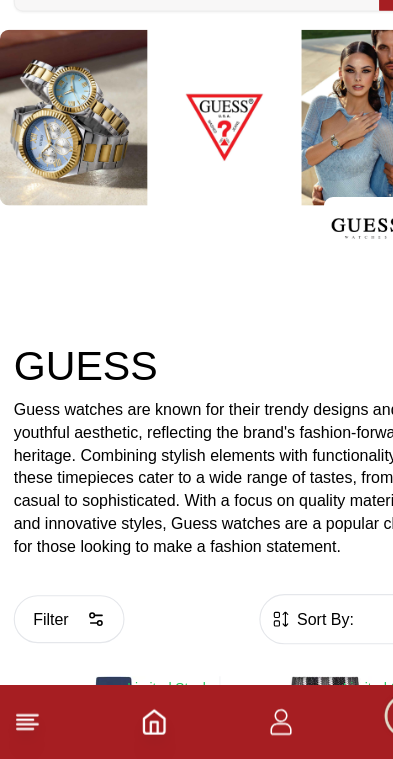 click 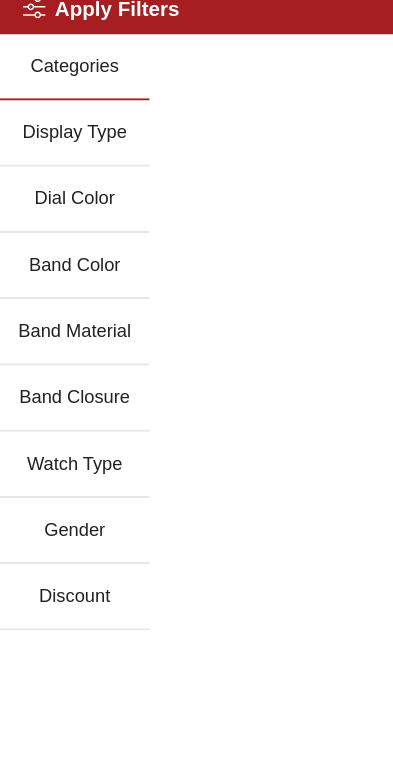 scroll, scrollTop: 0, scrollLeft: 0, axis: both 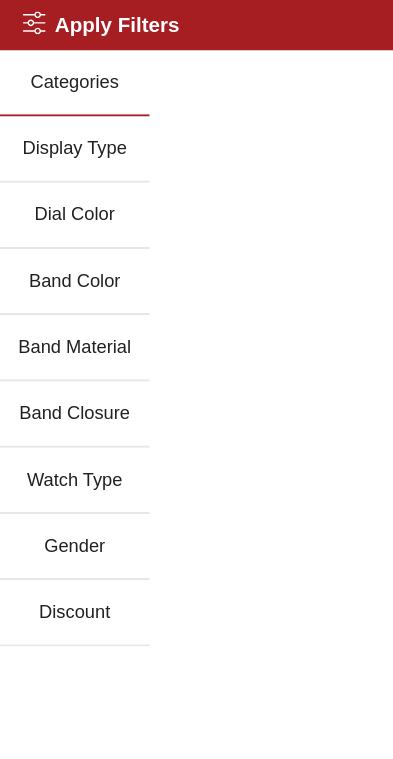 click on "Categories" at bounding box center (65, 73) 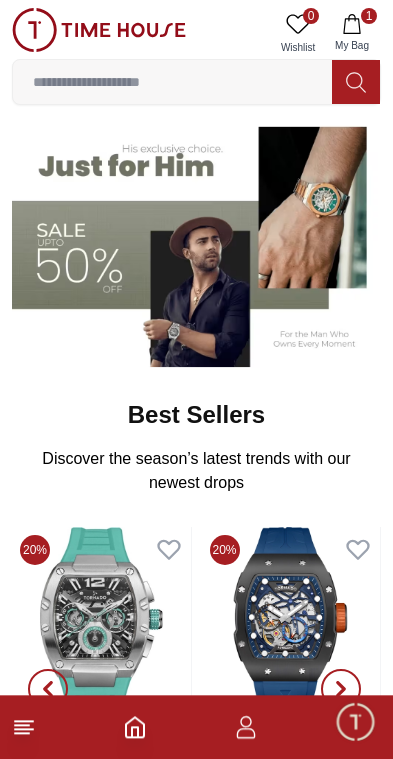 scroll, scrollTop: 445, scrollLeft: 0, axis: vertical 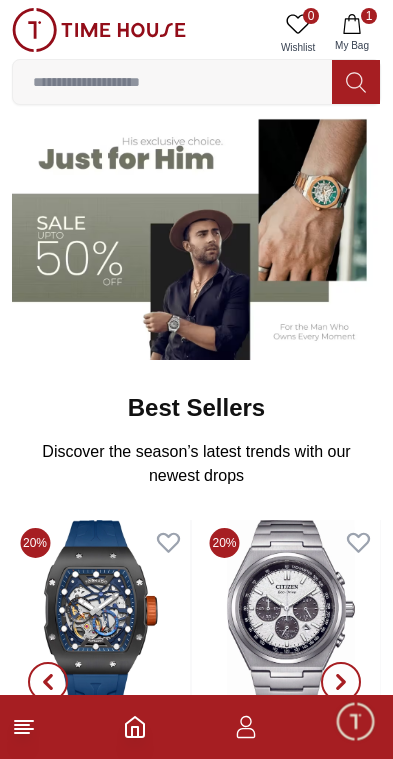 click at bounding box center (355, 721) 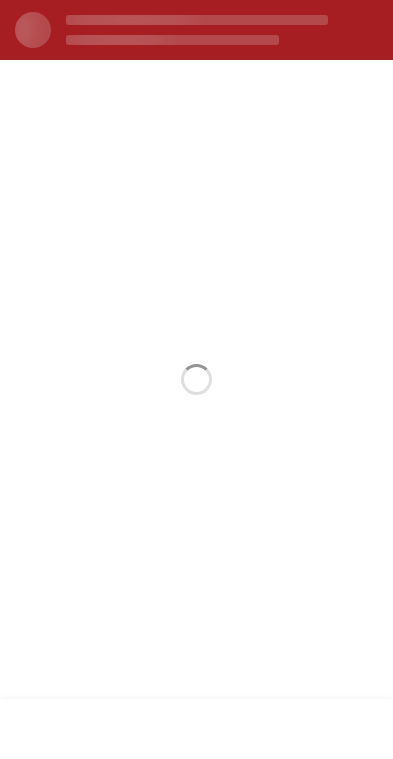 scroll, scrollTop: 0, scrollLeft: 0, axis: both 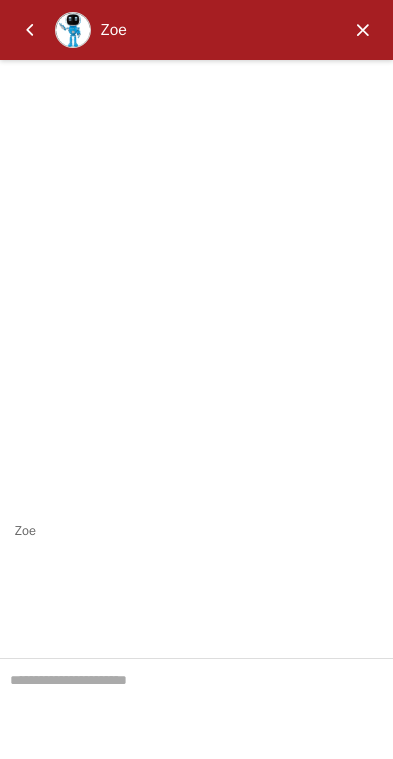click at bounding box center (363, 30) 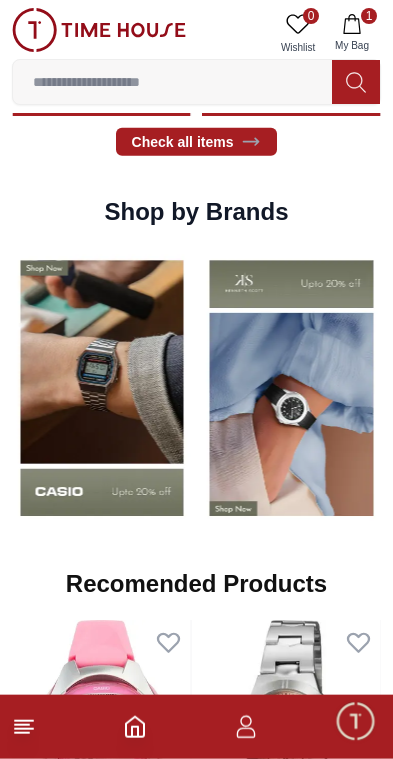 scroll, scrollTop: 1842, scrollLeft: 0, axis: vertical 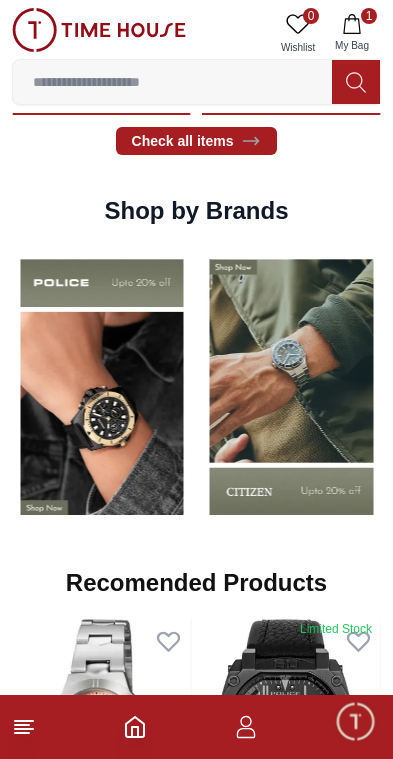click at bounding box center (292, 387) 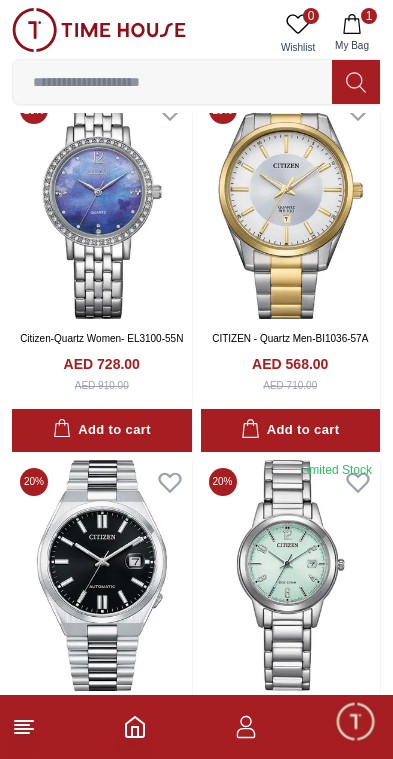 scroll, scrollTop: 3634, scrollLeft: 0, axis: vertical 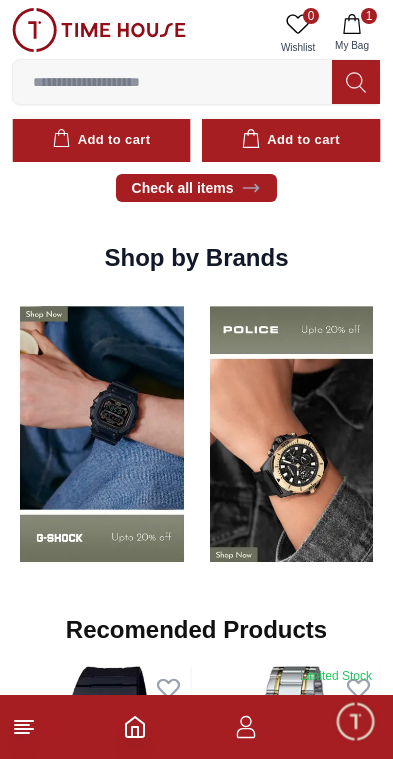 click at bounding box center (102, 434) 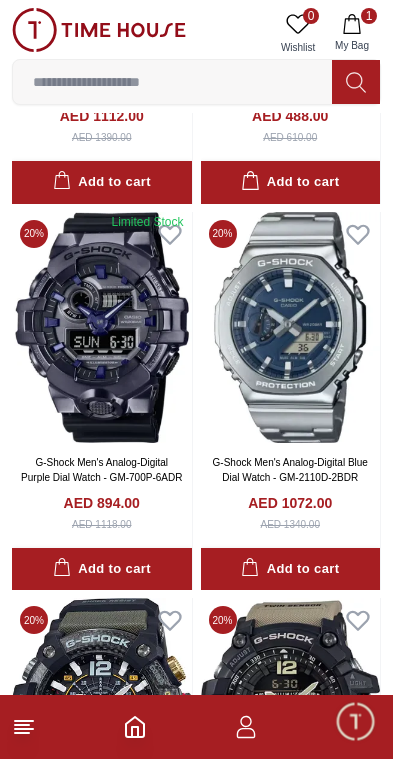 scroll, scrollTop: 2785, scrollLeft: 0, axis: vertical 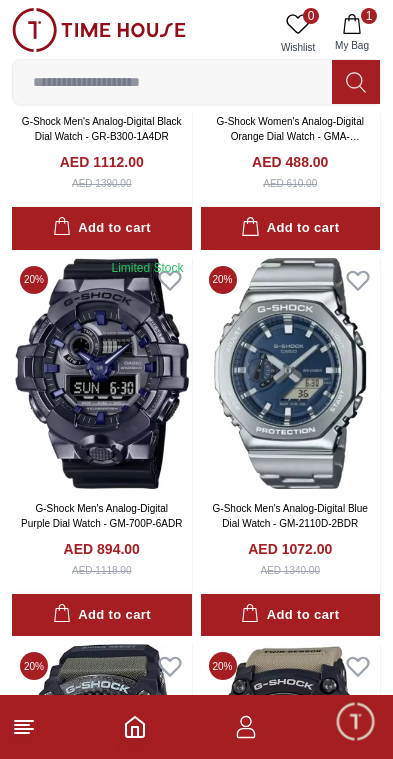 click on "G-Shock Men's Analog-Digital Blue Dial Watch - GM-2110D-2BDR" at bounding box center [290, 516] 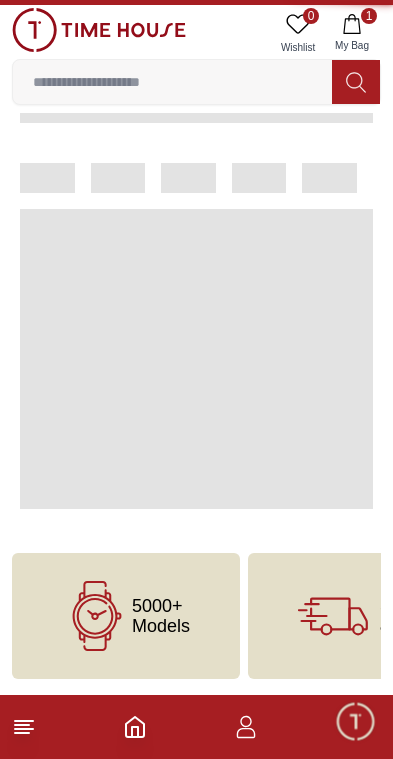 scroll, scrollTop: 0, scrollLeft: 0, axis: both 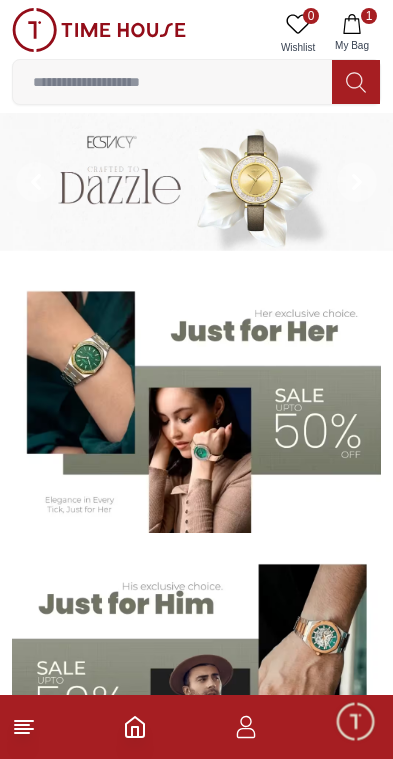 click at bounding box center [196, 404] 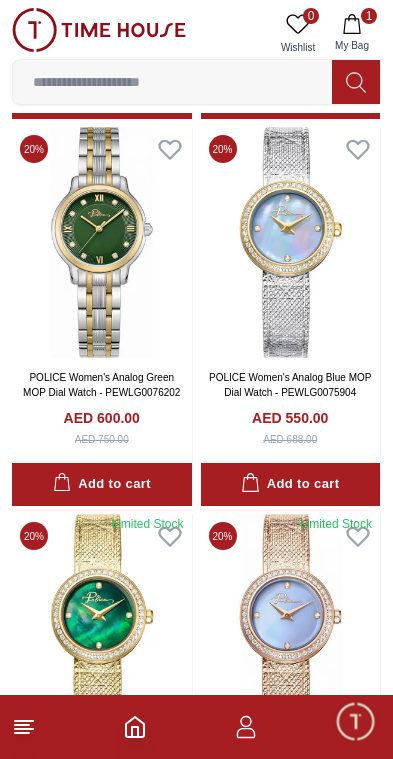 scroll, scrollTop: 0, scrollLeft: 0, axis: both 